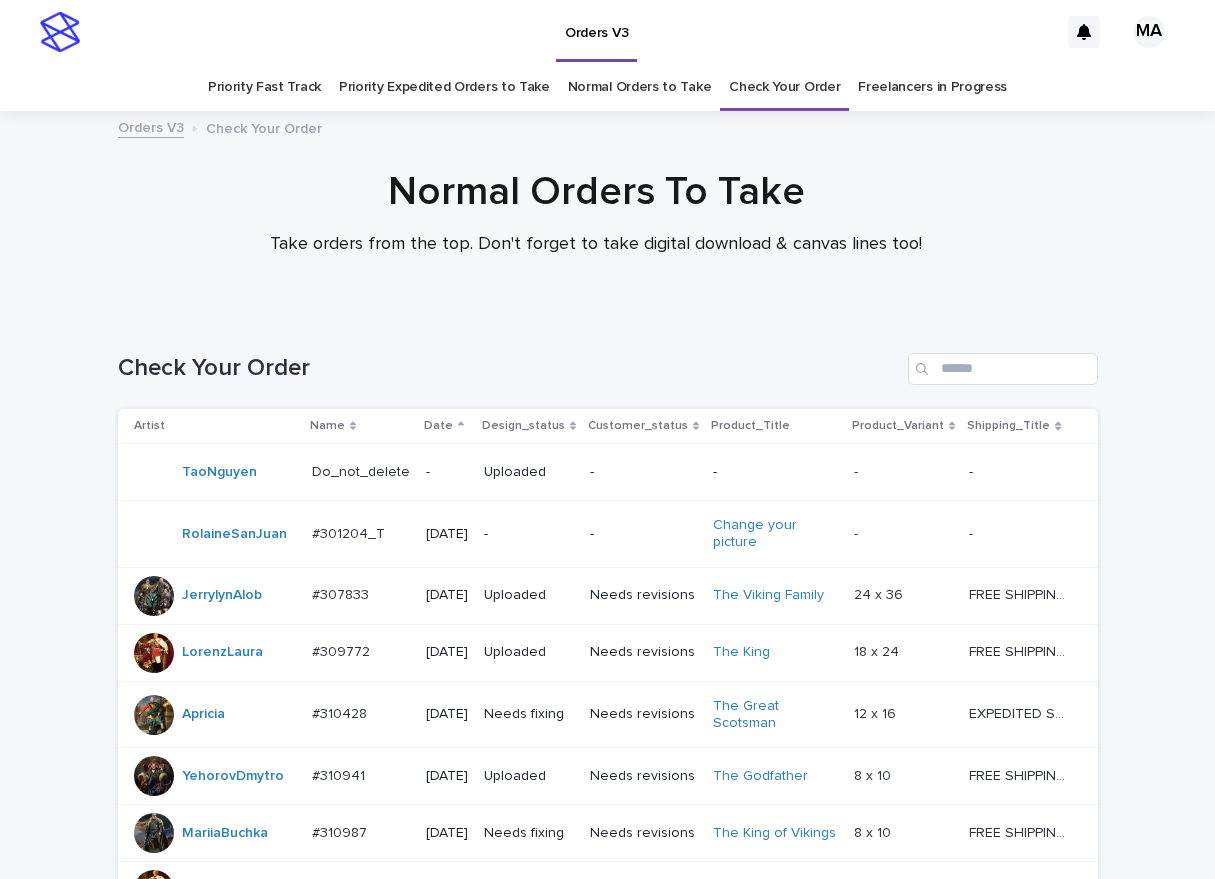 scroll, scrollTop: 0, scrollLeft: 0, axis: both 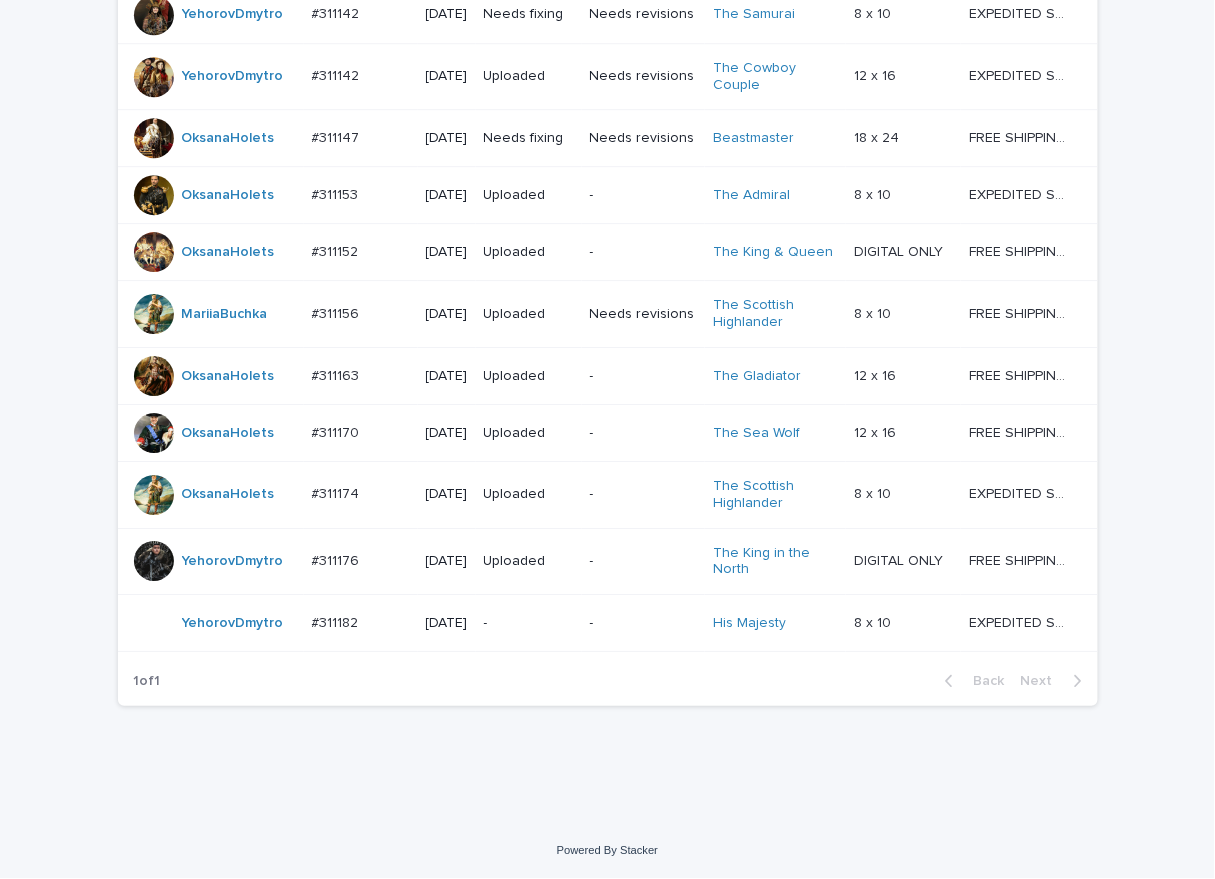 click on "-" at bounding box center (529, 623) 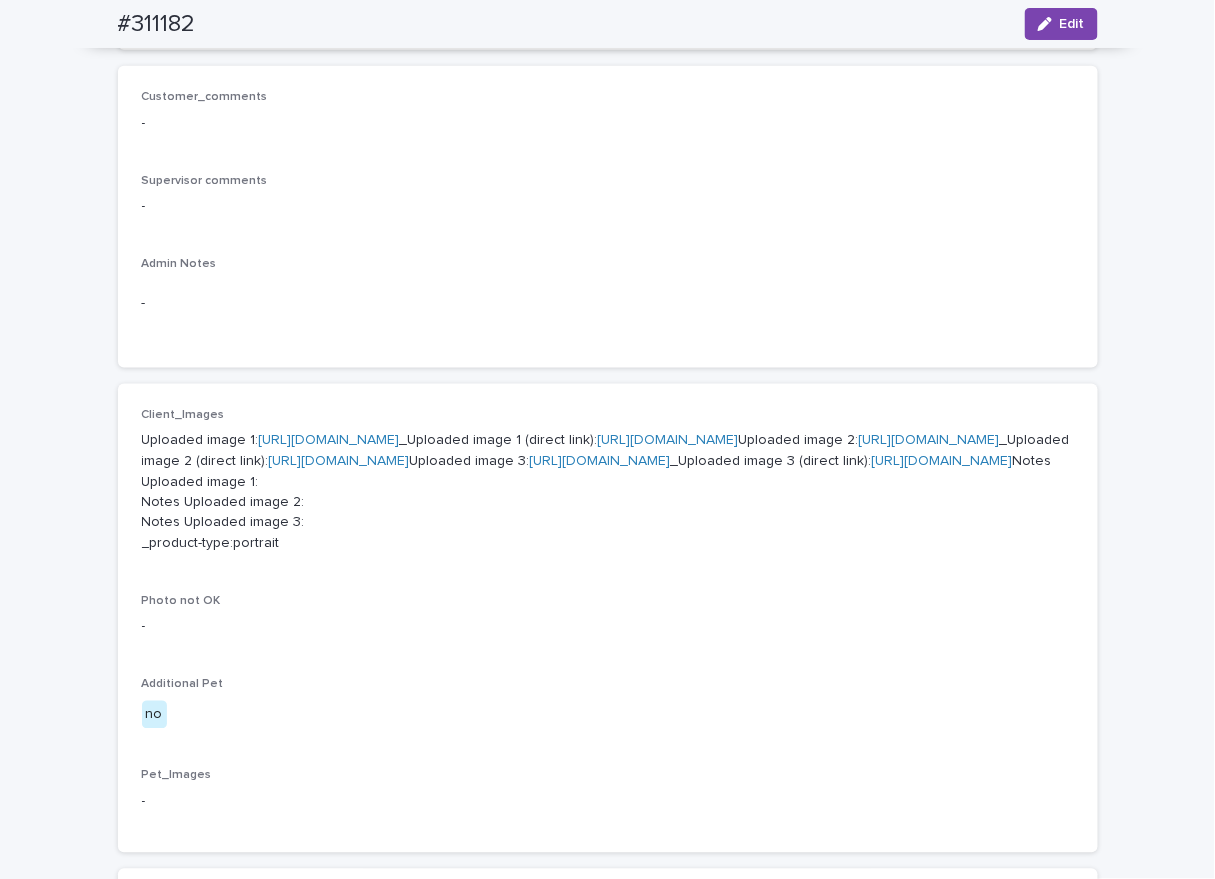 scroll, scrollTop: 699, scrollLeft: 0, axis: vertical 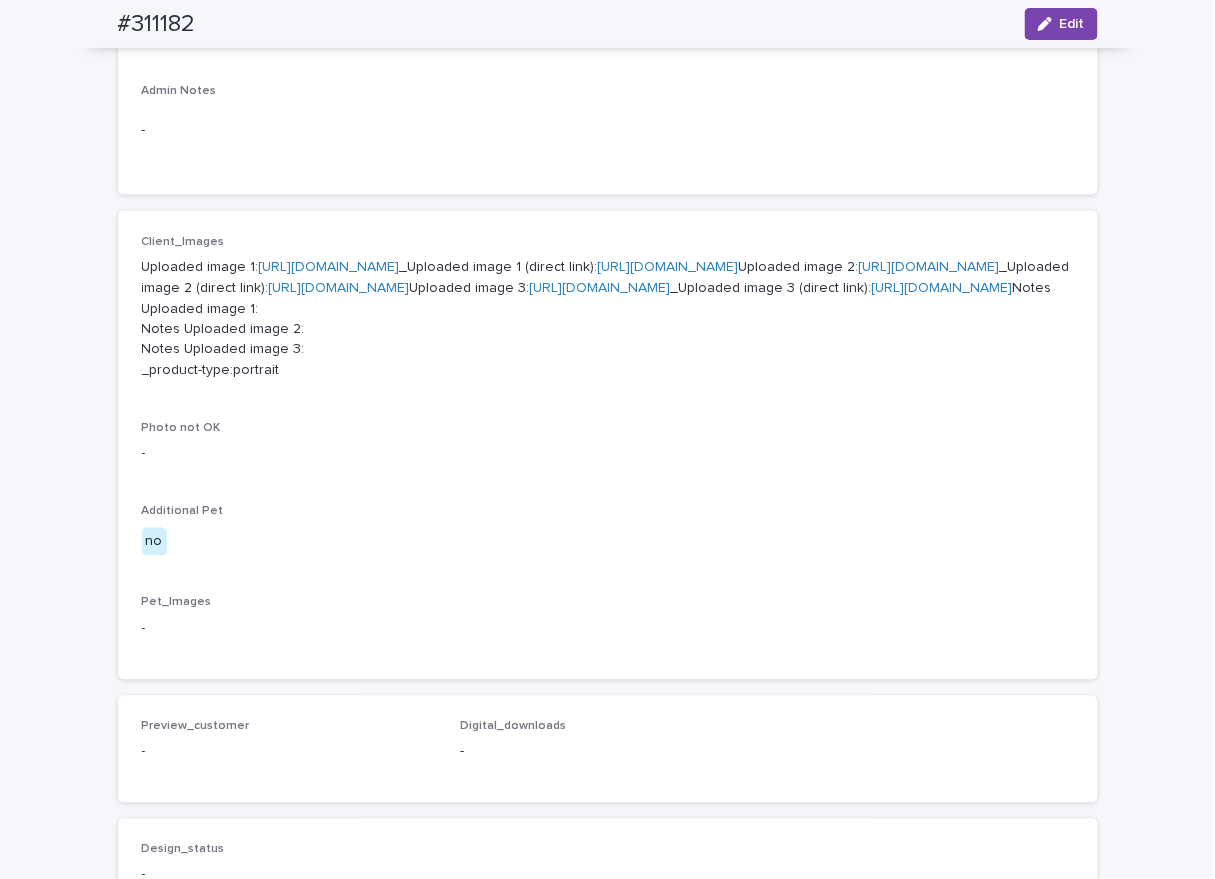 click on "https://cdn.shopify.com-uploadkit.app/s/files/1/0033/4807/0511/files/download.html?id=e11cfb23-3d37-4f5e-b252-d52a065c0f83&uu=1e117263-389c-4fc5-8ea3-c3aacd02bccf&mo=&fi=RDQzREUyRUEtOUYxRS00REVDLUEzNEYtRTNBMUEzRTEwMkIzMjAyNS0wNy0wOV8xOS0yMi01OV81MDEuanBlZw==&wi=3024&he=4032&mi=aW1hZ2UvanBlZw==&up=a8b4&image=true" at bounding box center (329, 267) 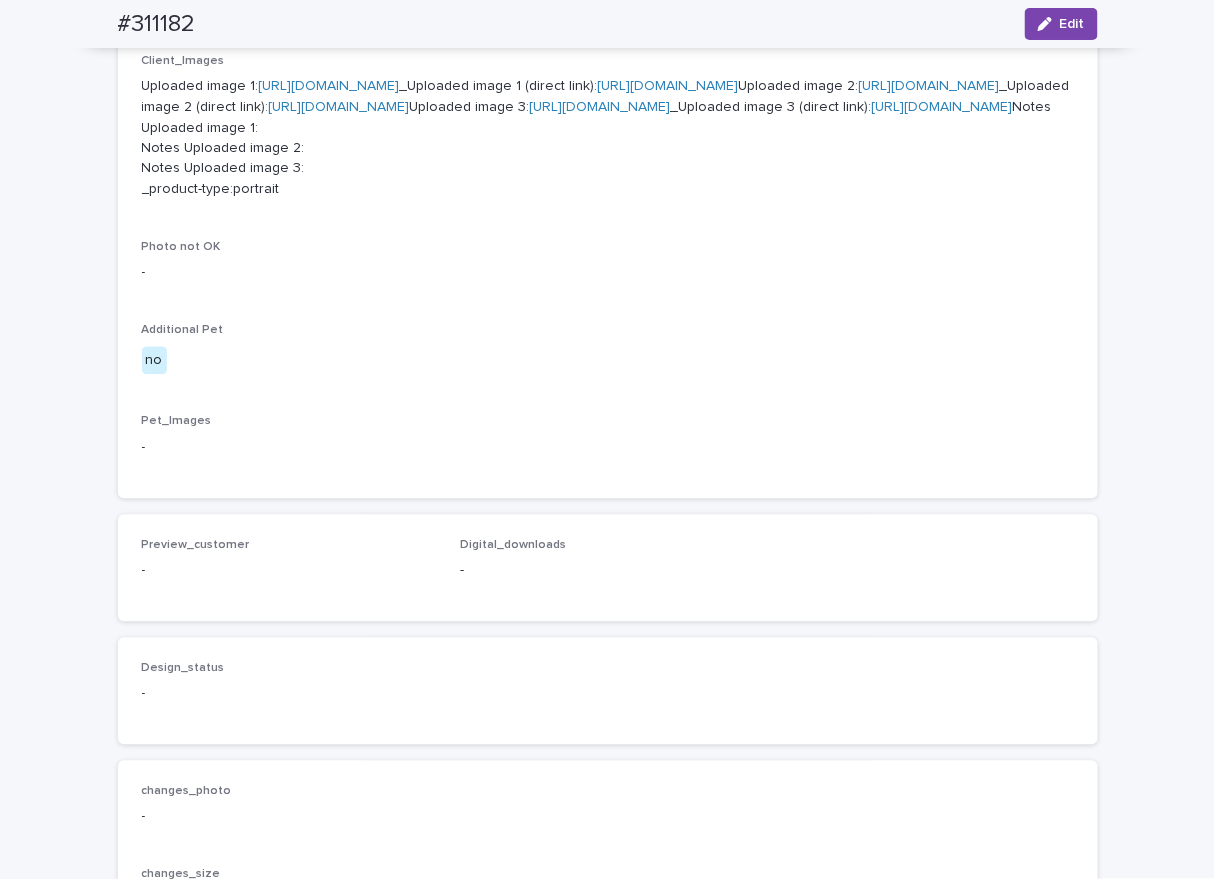 scroll, scrollTop: 1050, scrollLeft: 0, axis: vertical 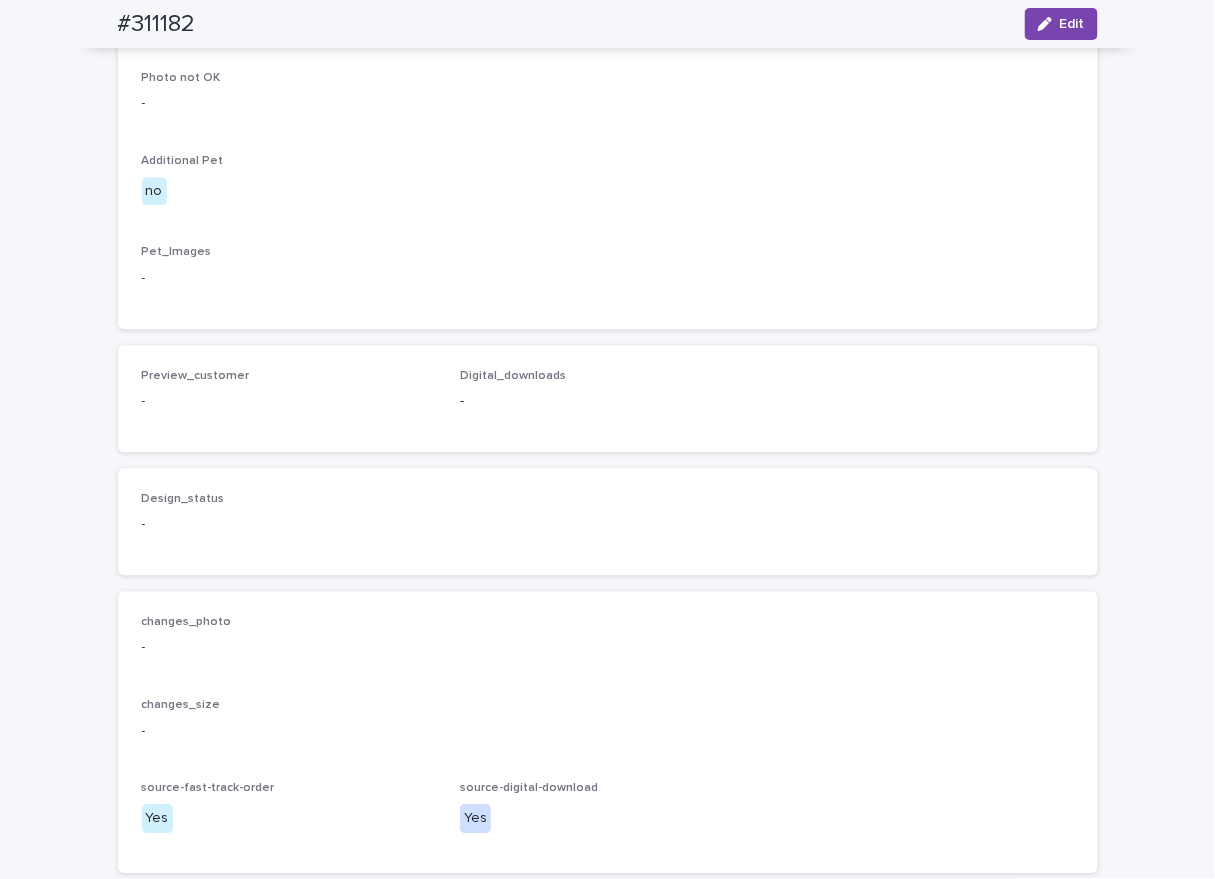 click on "https://cdn.shopify.com-uploadkit.app/s/files/1/0033/4807/0511/files/download.html?id=e11cfb23-3d37-4f5e-b252-d52a065c0f83&uu=535e4b6d-715c-4166-8ae7-64ac5789b1dd&mo=&fi=SU1HXzI3OTYuanBlZw==&wi=855&he=1414&mi=aW1hZ2UvanBlZw==&up=a8b4&image=true" at bounding box center [600, -63] 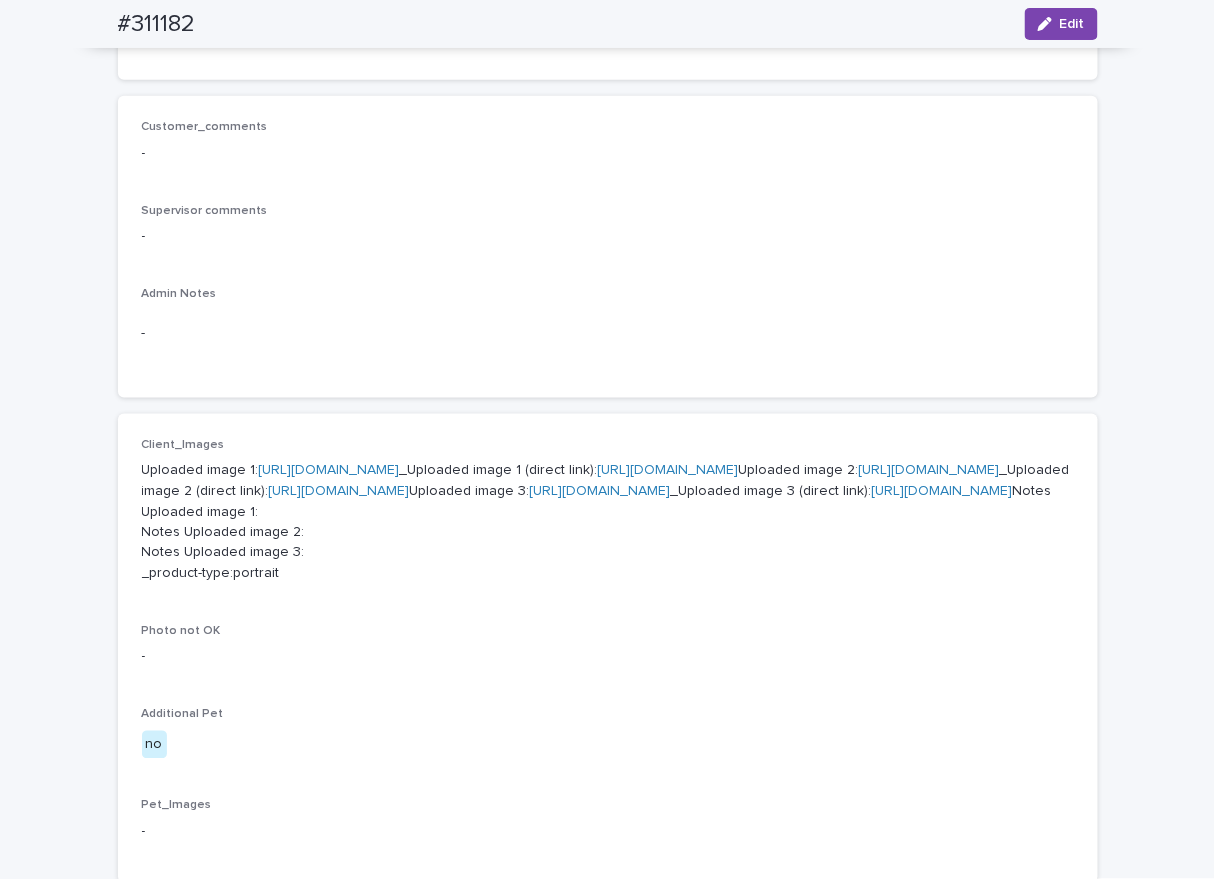 scroll, scrollTop: 0, scrollLeft: 0, axis: both 